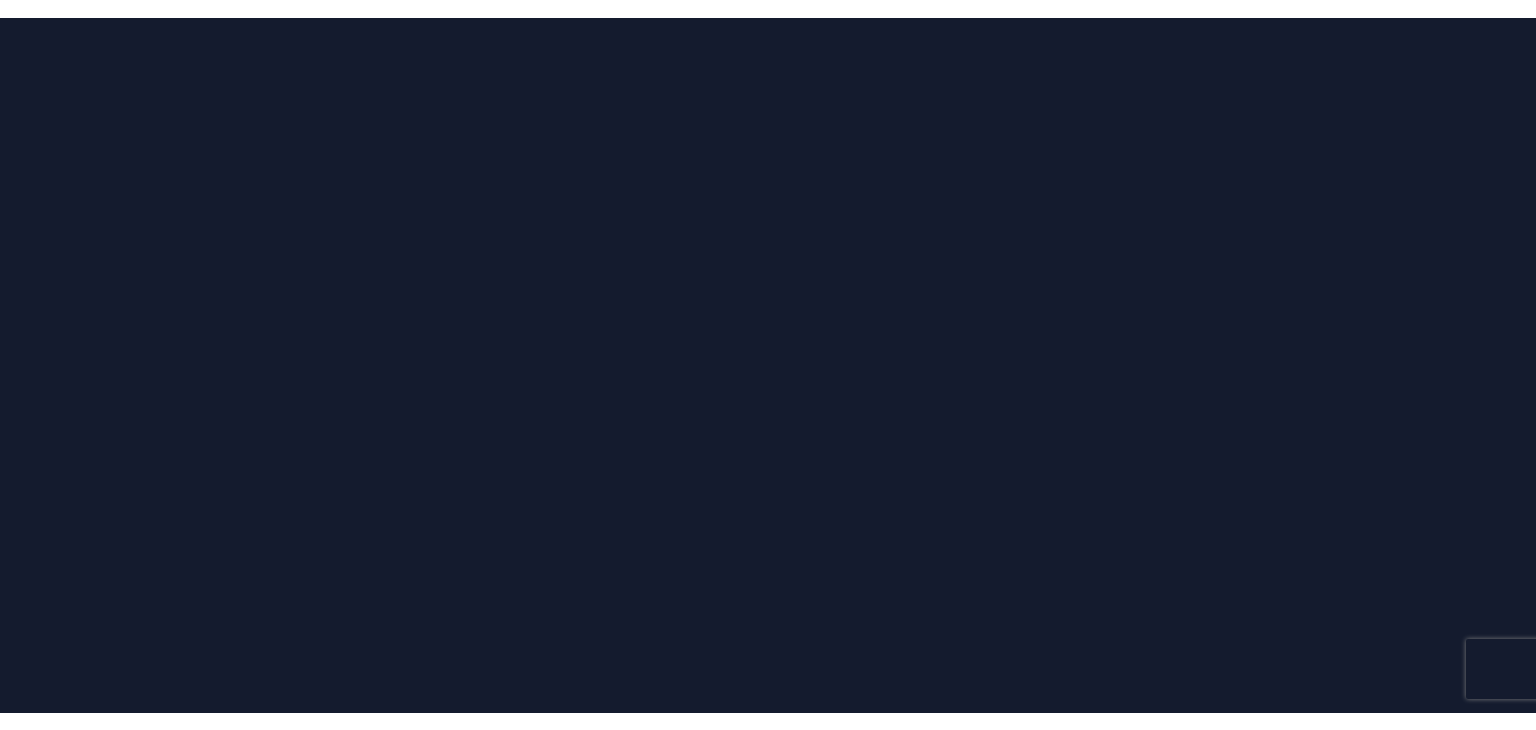 scroll, scrollTop: 0, scrollLeft: 0, axis: both 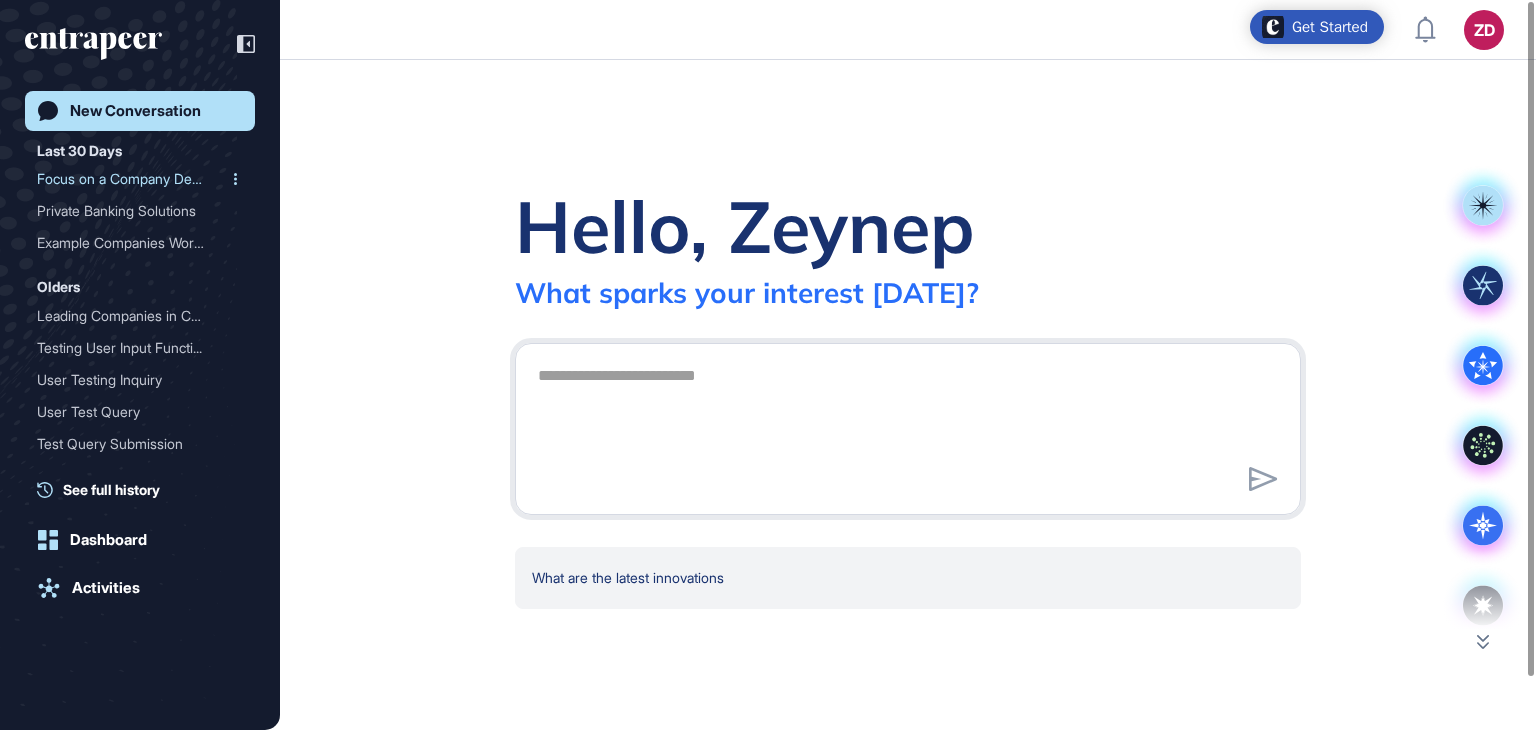 click on "Focus on a Company Develo..." at bounding box center (132, 179) 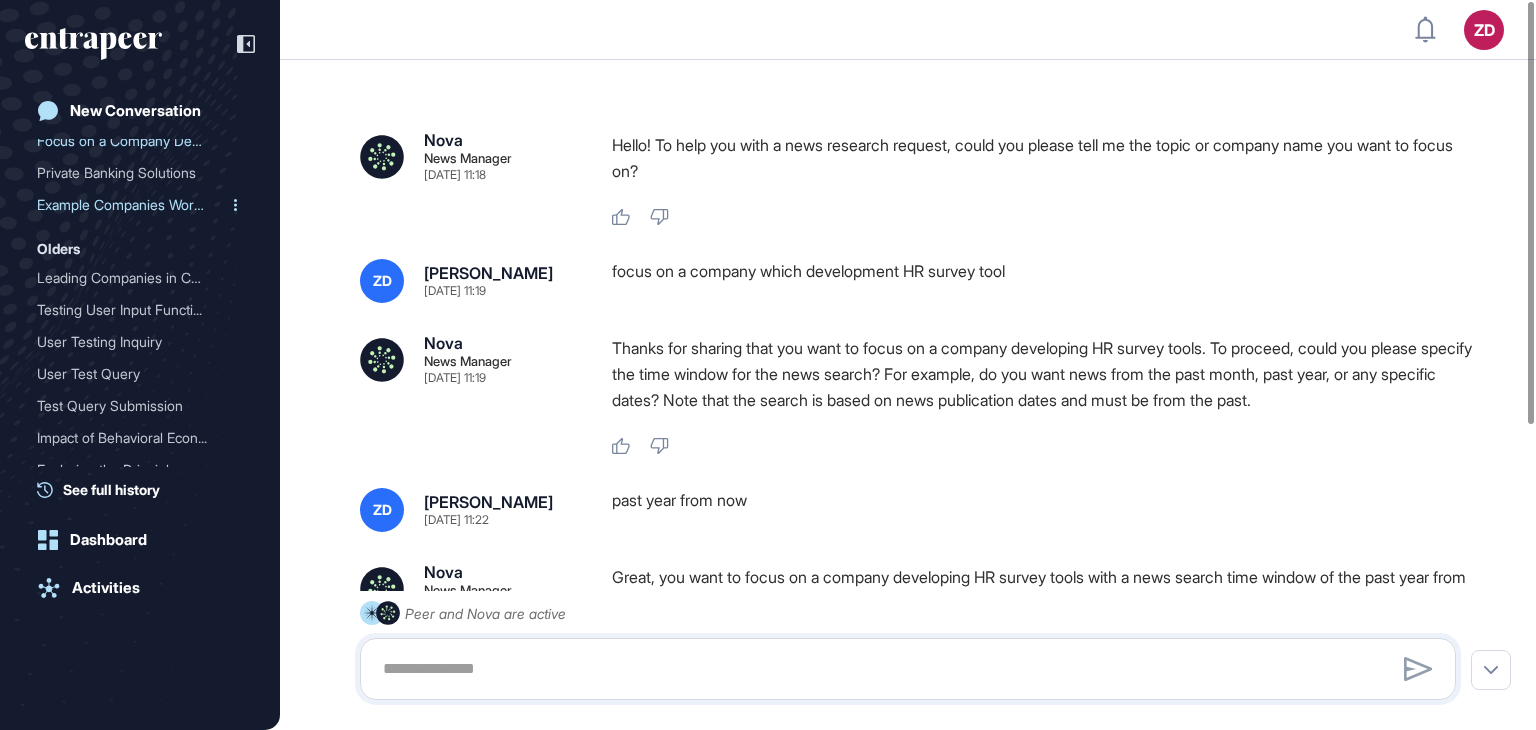 scroll, scrollTop: 40, scrollLeft: 0, axis: vertical 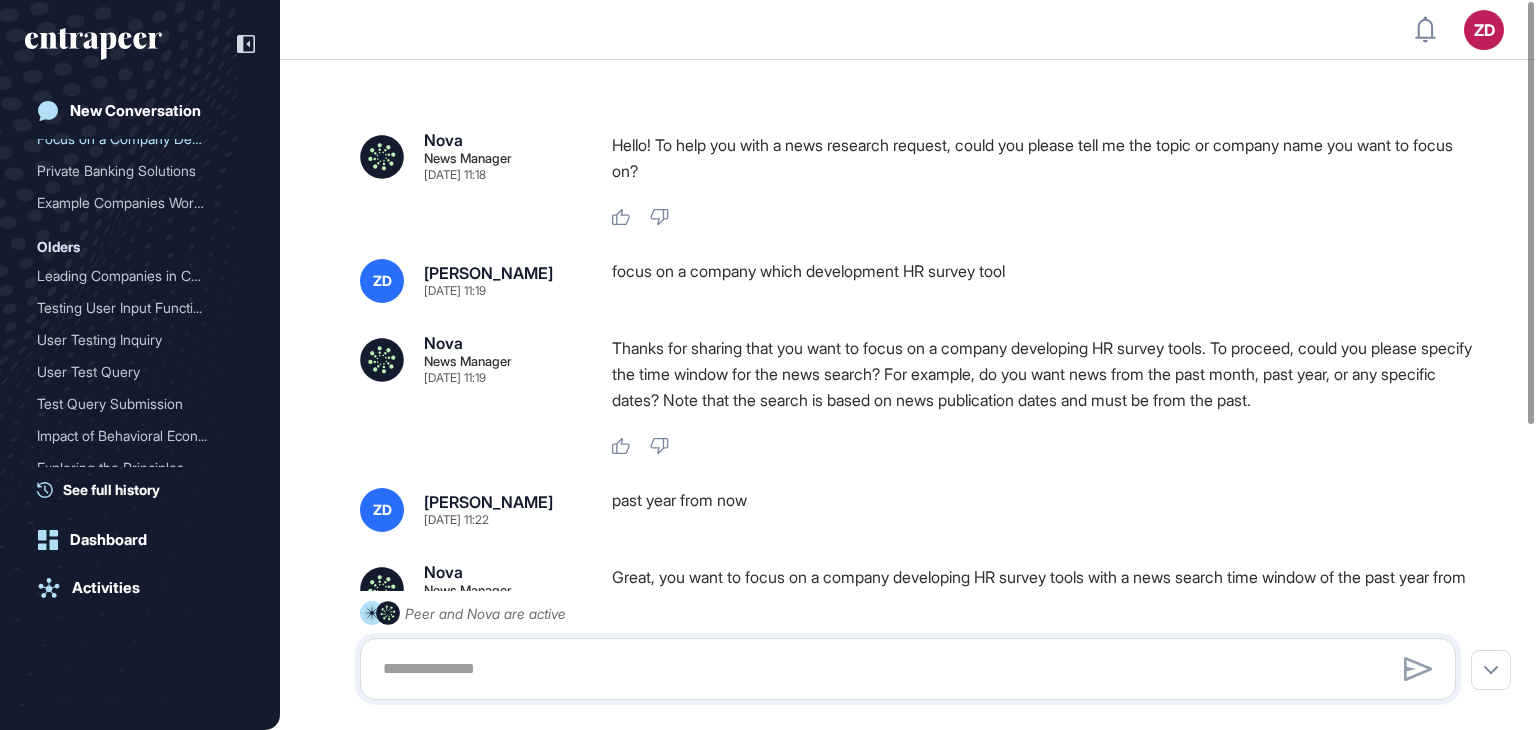 click on "Thanks for sharing that you want to focus on a company developing HR survey tools. To proceed, could you please specify the time window for the news search? For example, do you want news from the past month, past year, or any specific dates? Note that the search is based on news publication dates and must be from the past. Like Dislike" 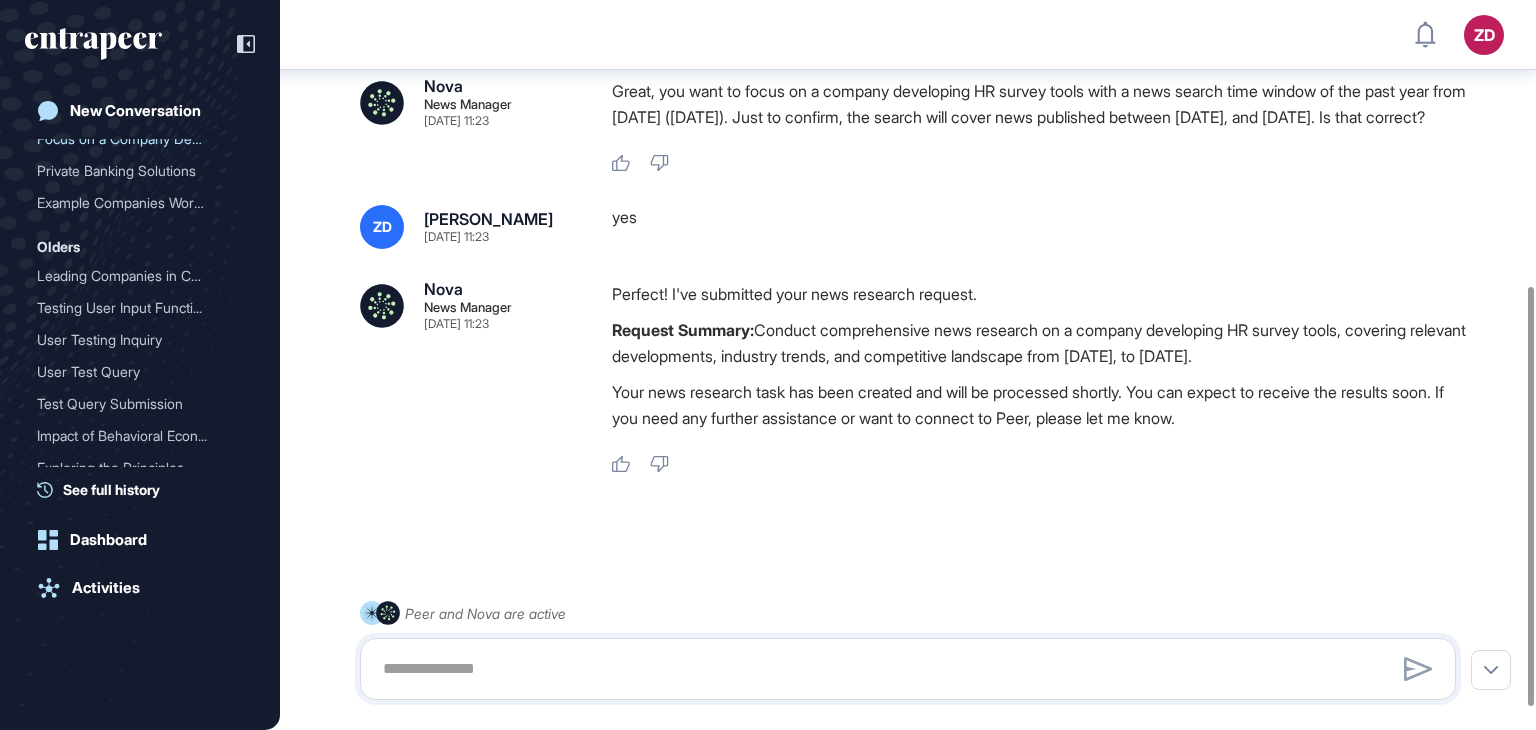scroll, scrollTop: 456, scrollLeft: 0, axis: vertical 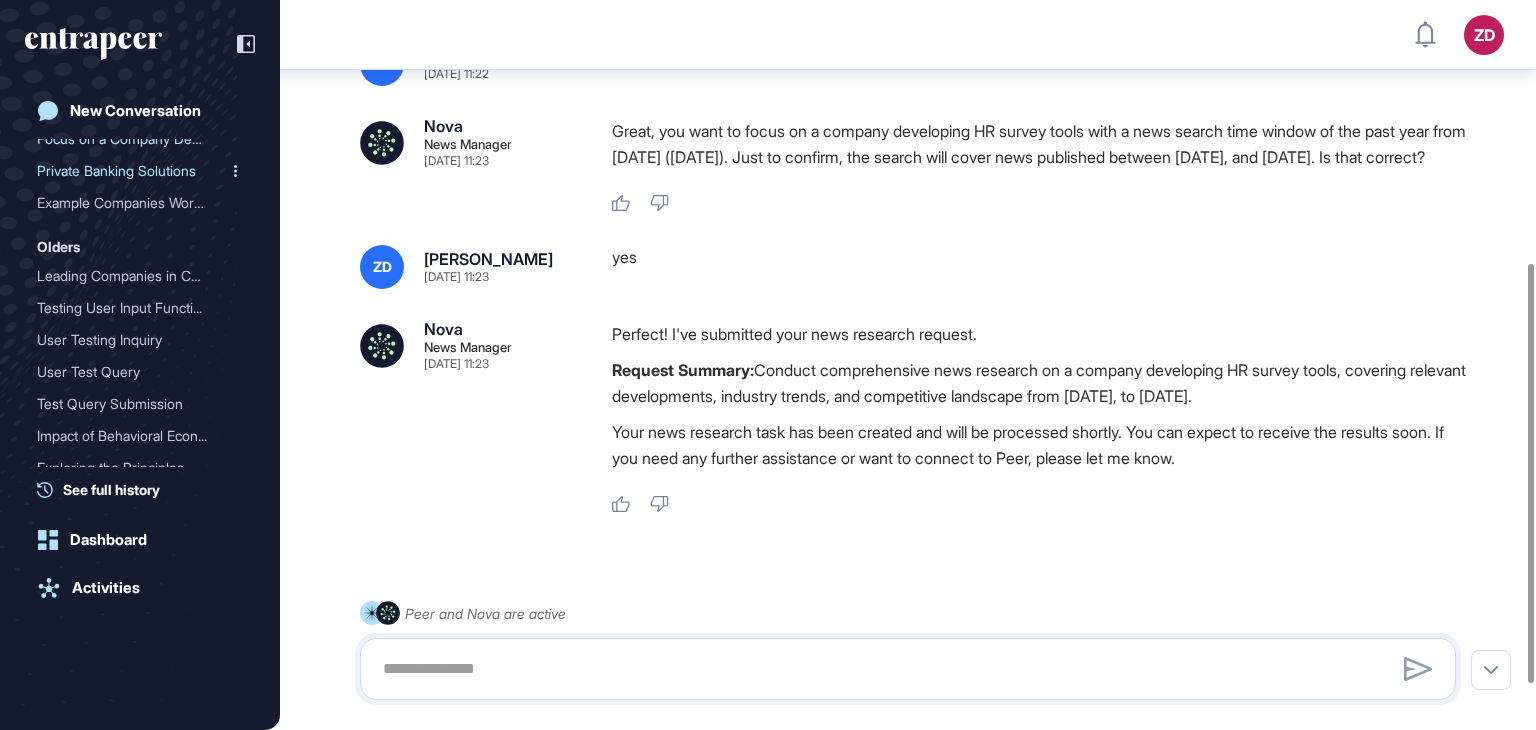 click on "Private Banking Solutions" at bounding box center [132, 171] 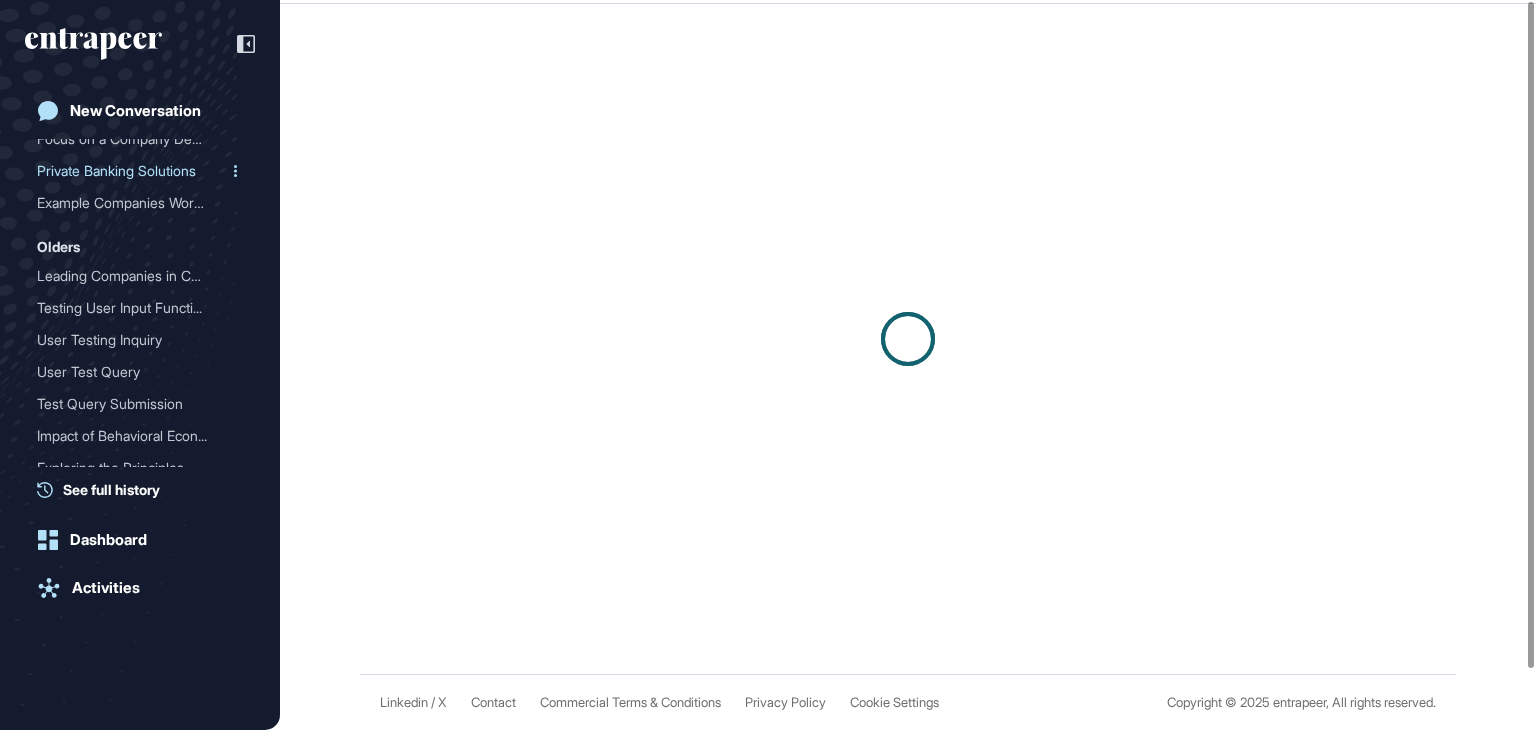 scroll, scrollTop: 0, scrollLeft: 0, axis: both 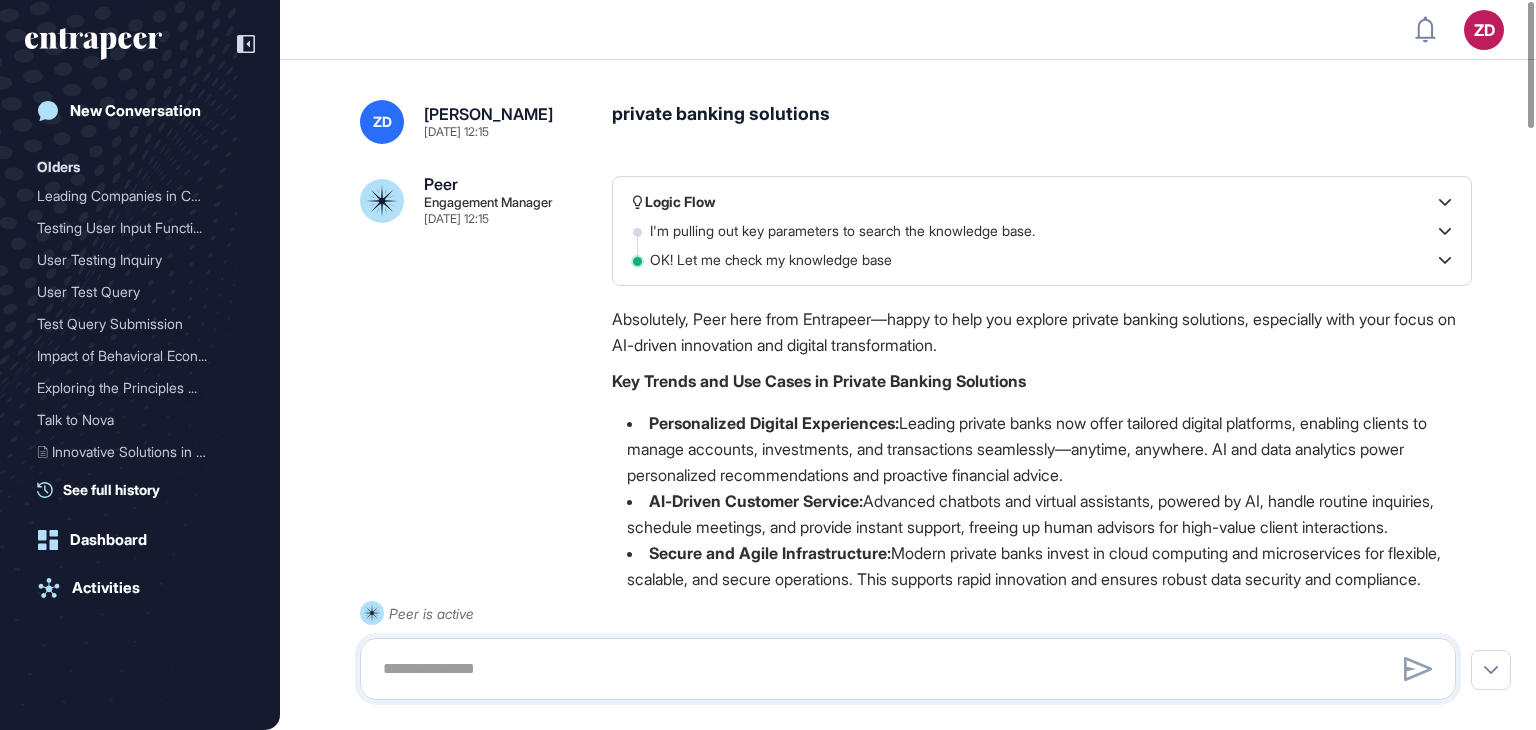 click on "Peer Engagement Manager [DATE] 12:15 Logic Flow I'm pulling out key parameters to search the knowledge base. OK! Let me check my knowledge base Absolutely, Peer here from Entrapeer—happy to help you explore private banking solutions, especially with your focus on AI-driven innovation and digital transformation.    Key Trends and Use Cases in Private Banking Solutions      Personalized Digital Experiences:  Leading private banks now offer tailored digital platforms, enabling clients to manage accounts, investments, and transactions seamlessly—anytime, anywhere. AI and data analytics power personalized recommendations and proactive financial advice.   AI-Driven Customer Service:  Advanced chatbots and virtual assistants, powered by AI, handle routine inquiries, schedule meetings, and provide instant support, freeing up human advisors for high-value client interactions.   Secure and Agile Infrastructure:   Automation and Efficiency:   [PERSON_NAME] and Mobile Solutions:         Research Reports 428 1360" at bounding box center [908, 1779] 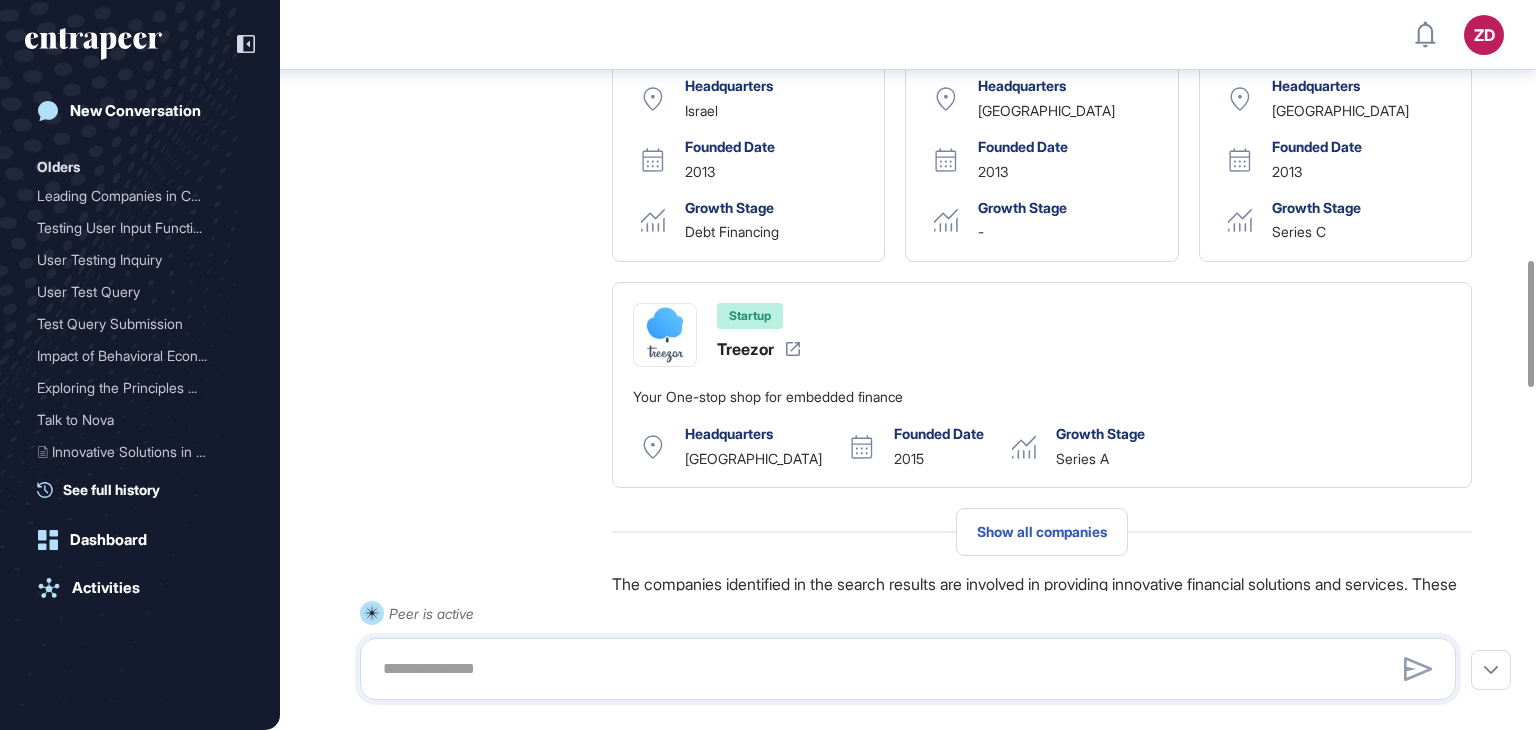 scroll, scrollTop: 1610, scrollLeft: 0, axis: vertical 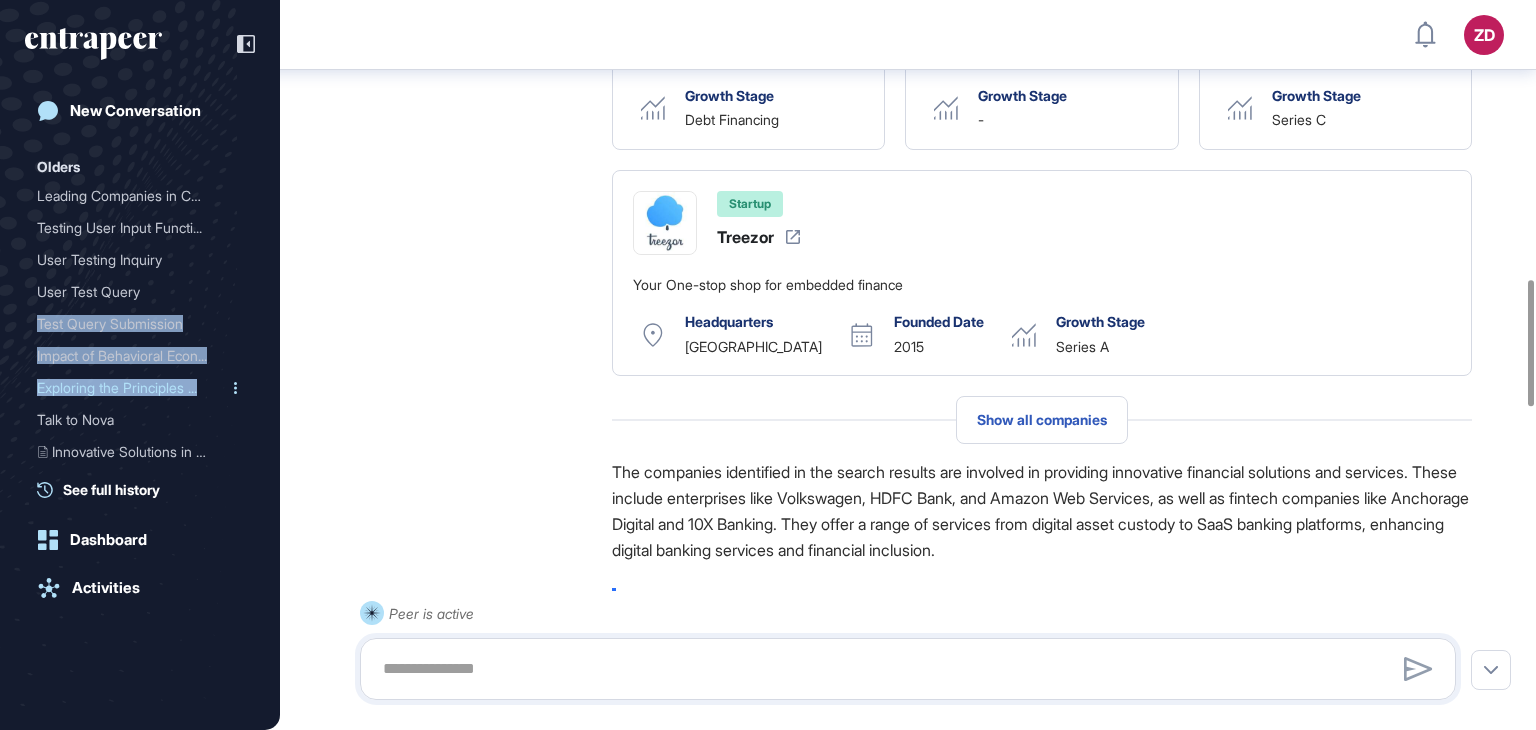 drag, startPoint x: 245, startPoint y: 277, endPoint x: 225, endPoint y: 390, distance: 114.75626 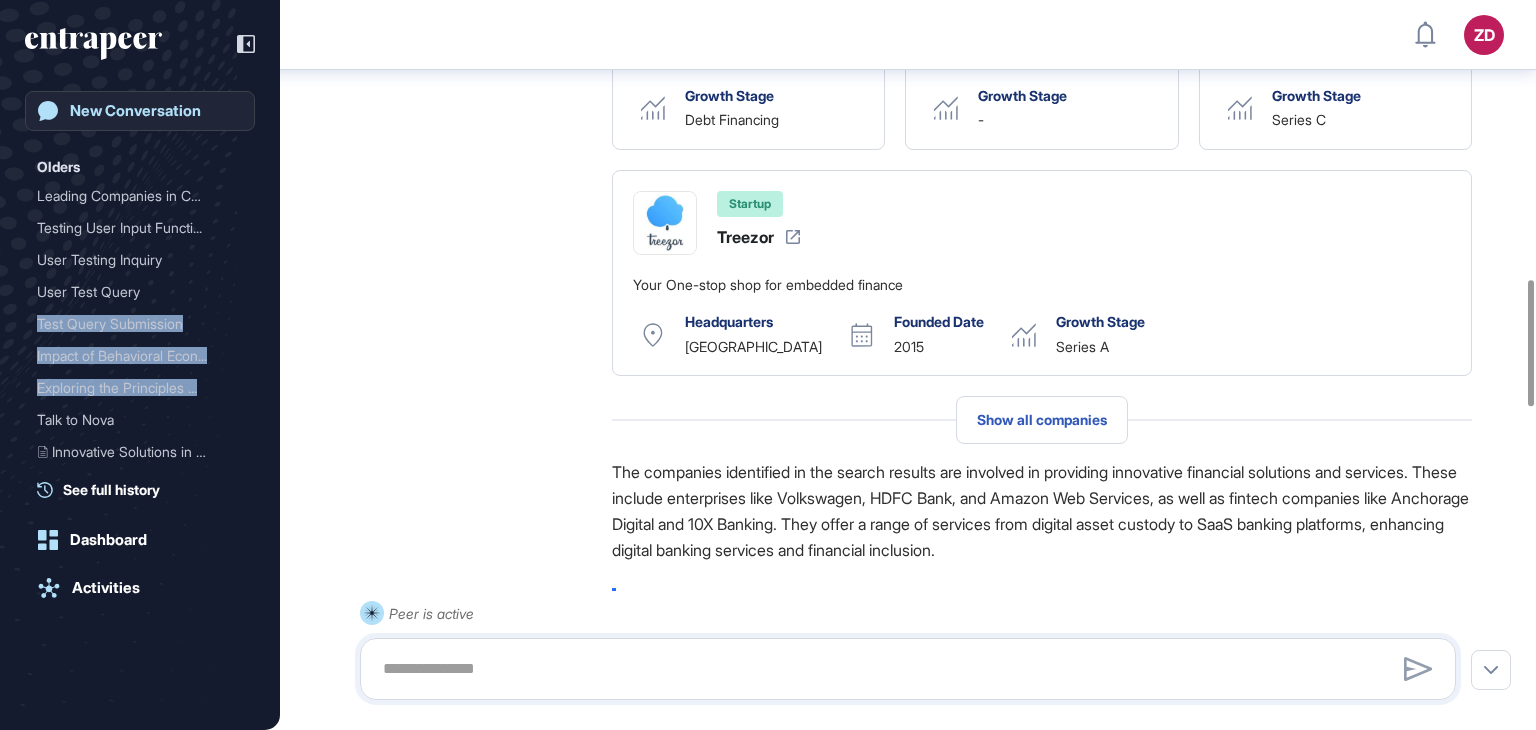 click on "New Conversation" 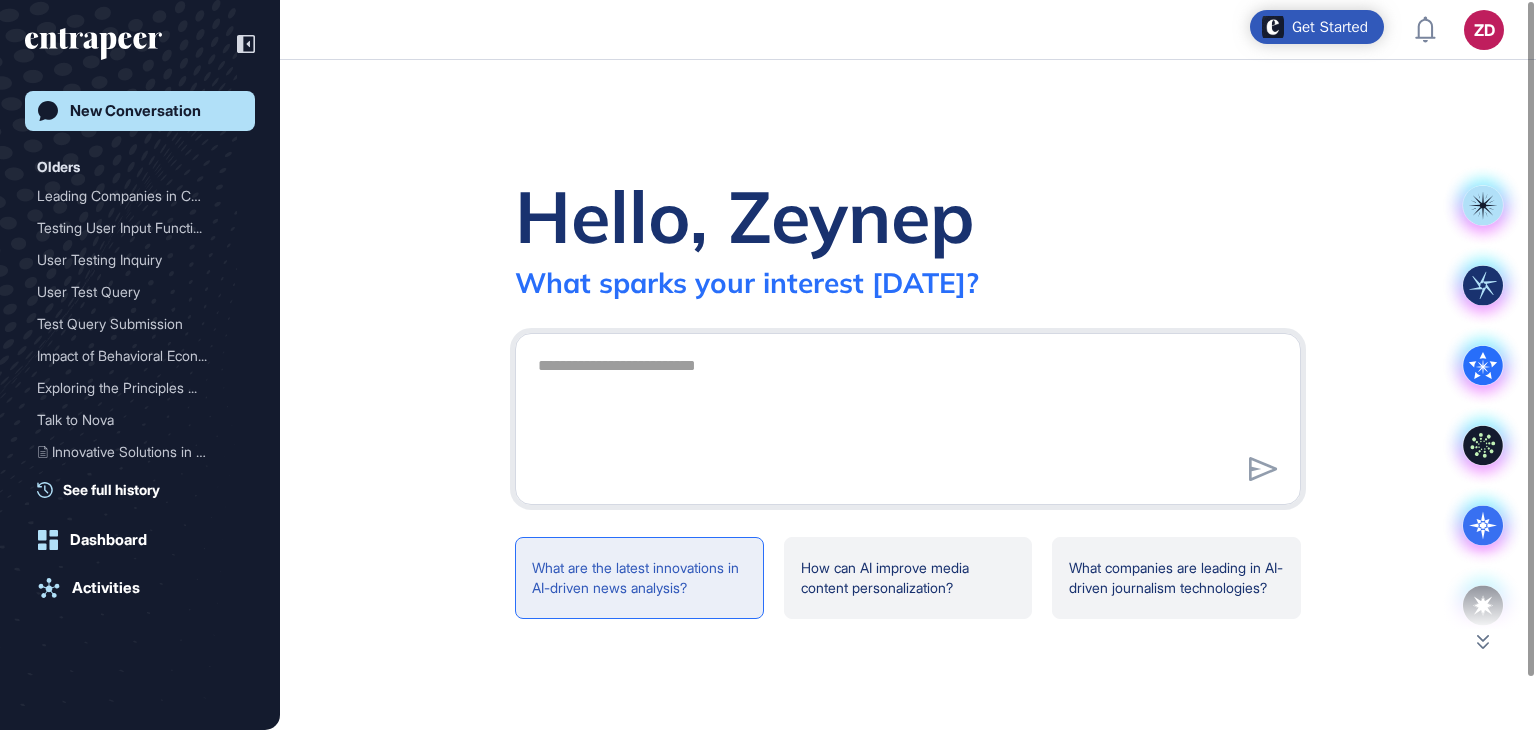 click on "What are the latest innovations in AI-driven news analysis?" 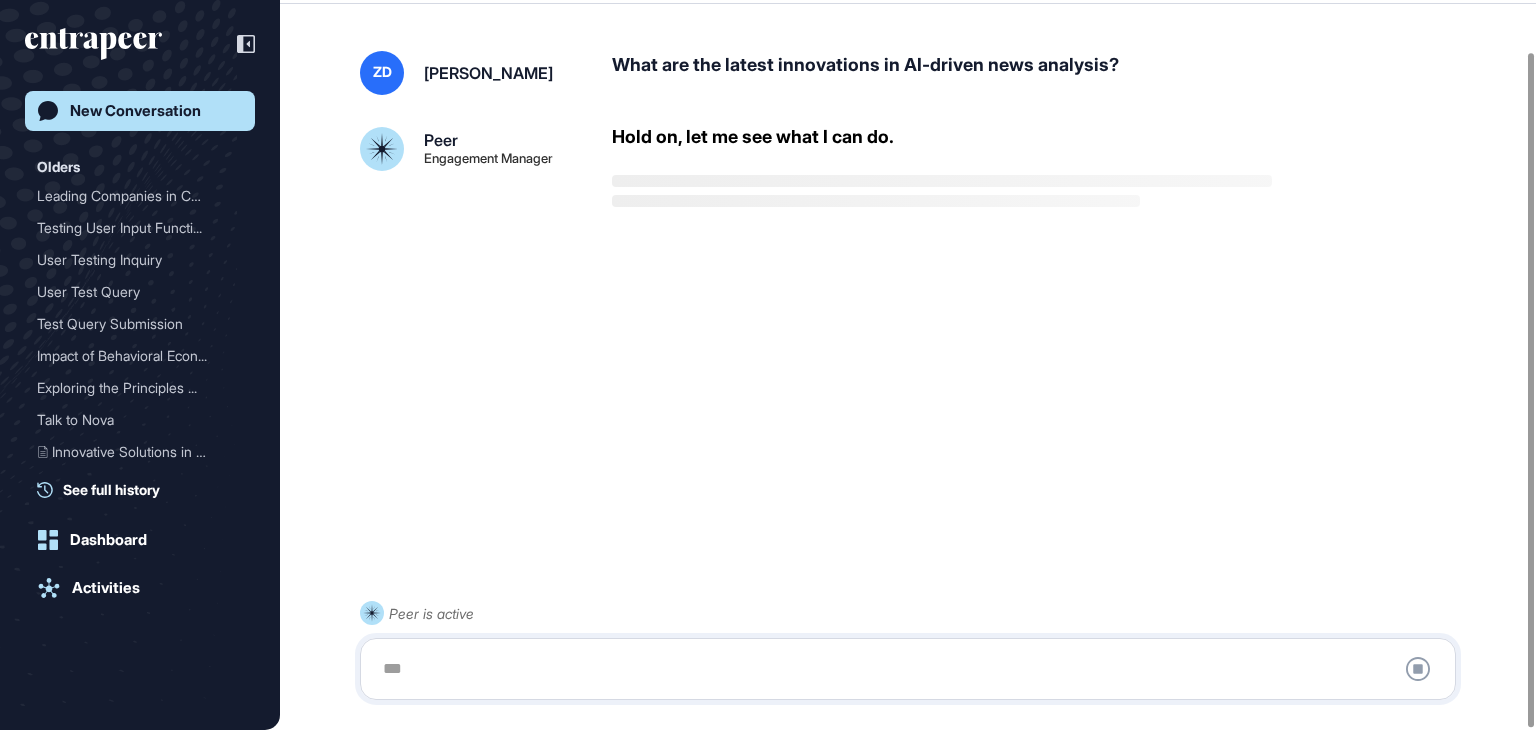 scroll, scrollTop: 56, scrollLeft: 0, axis: vertical 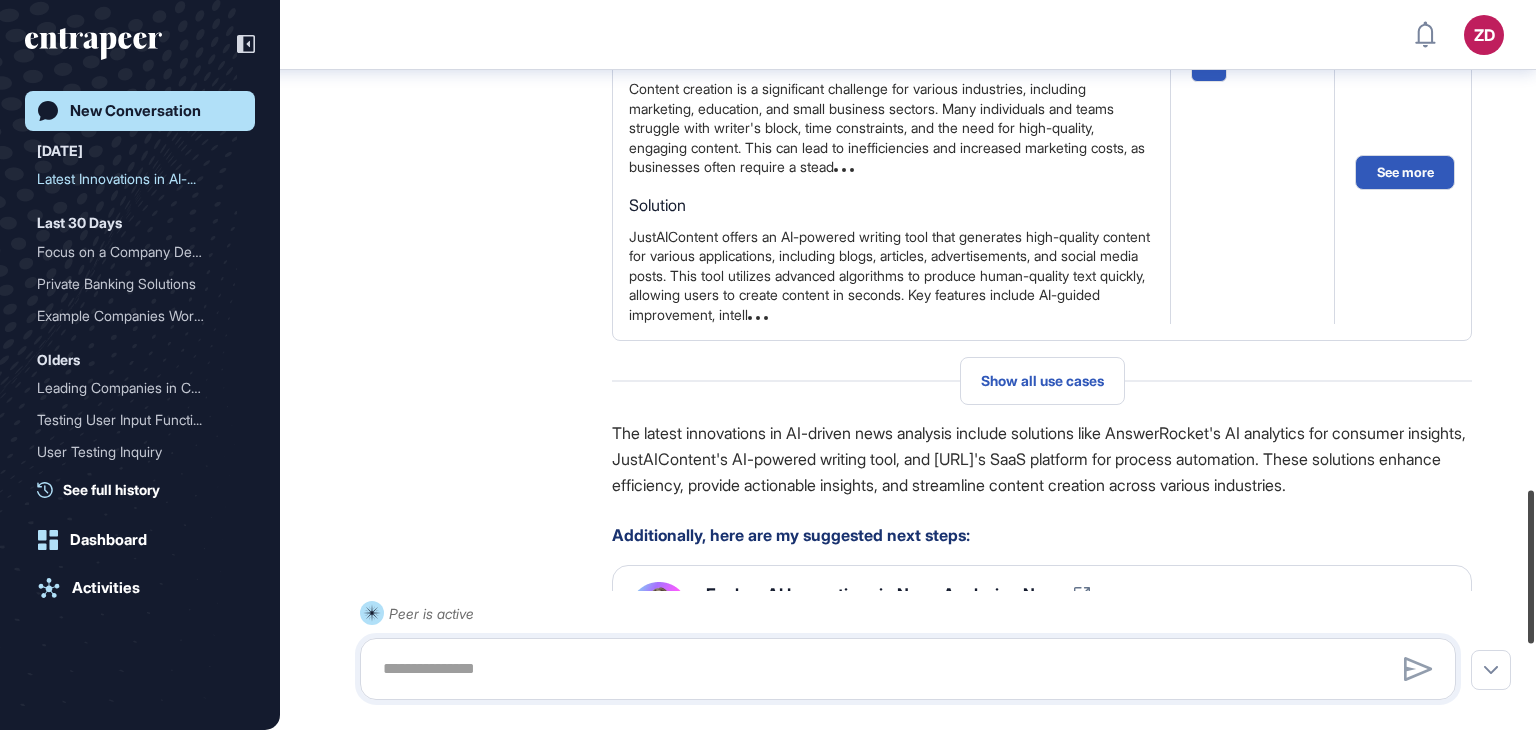 drag, startPoint x: 1535, startPoint y: 455, endPoint x: 1535, endPoint y: 558, distance: 103 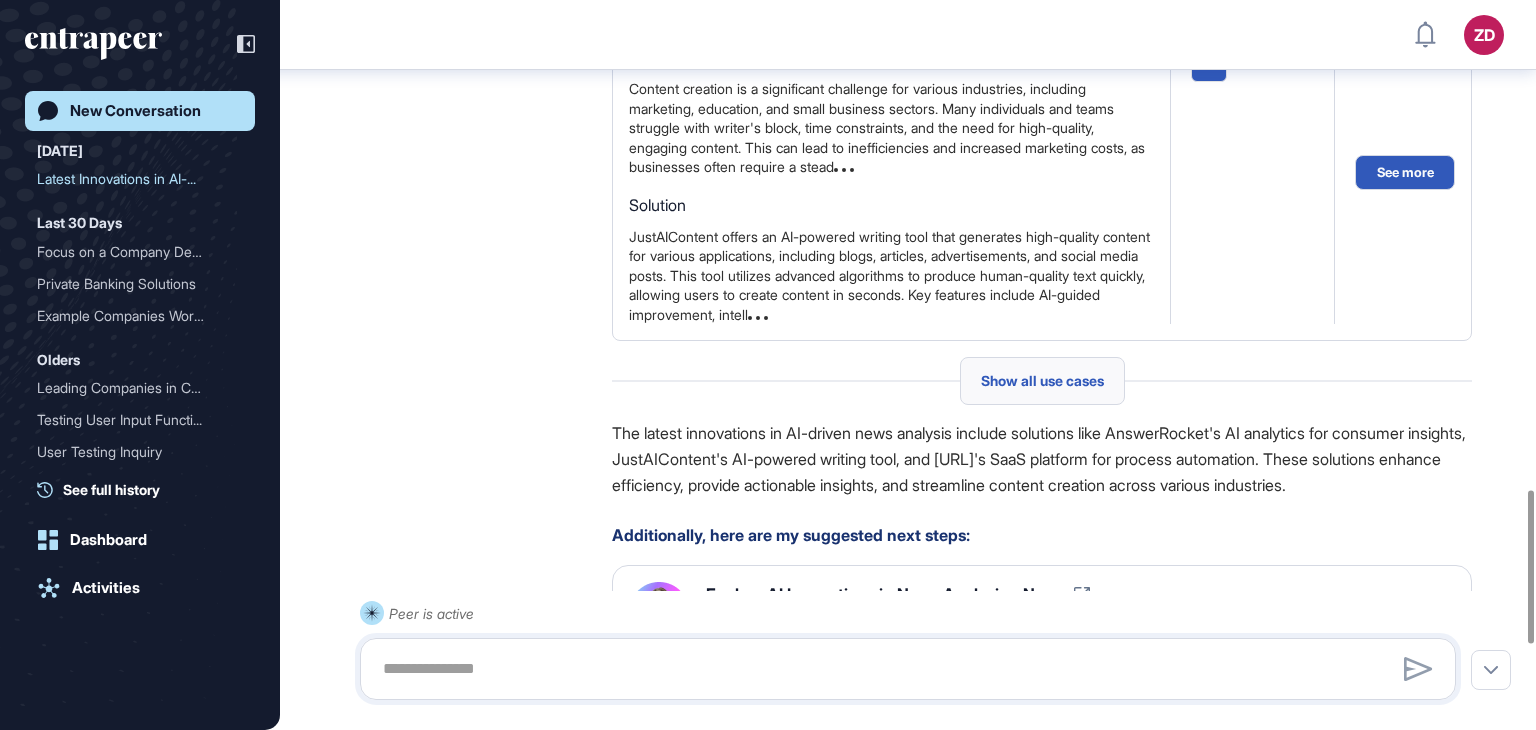 click on "Show all use cases" at bounding box center (1042, 381) 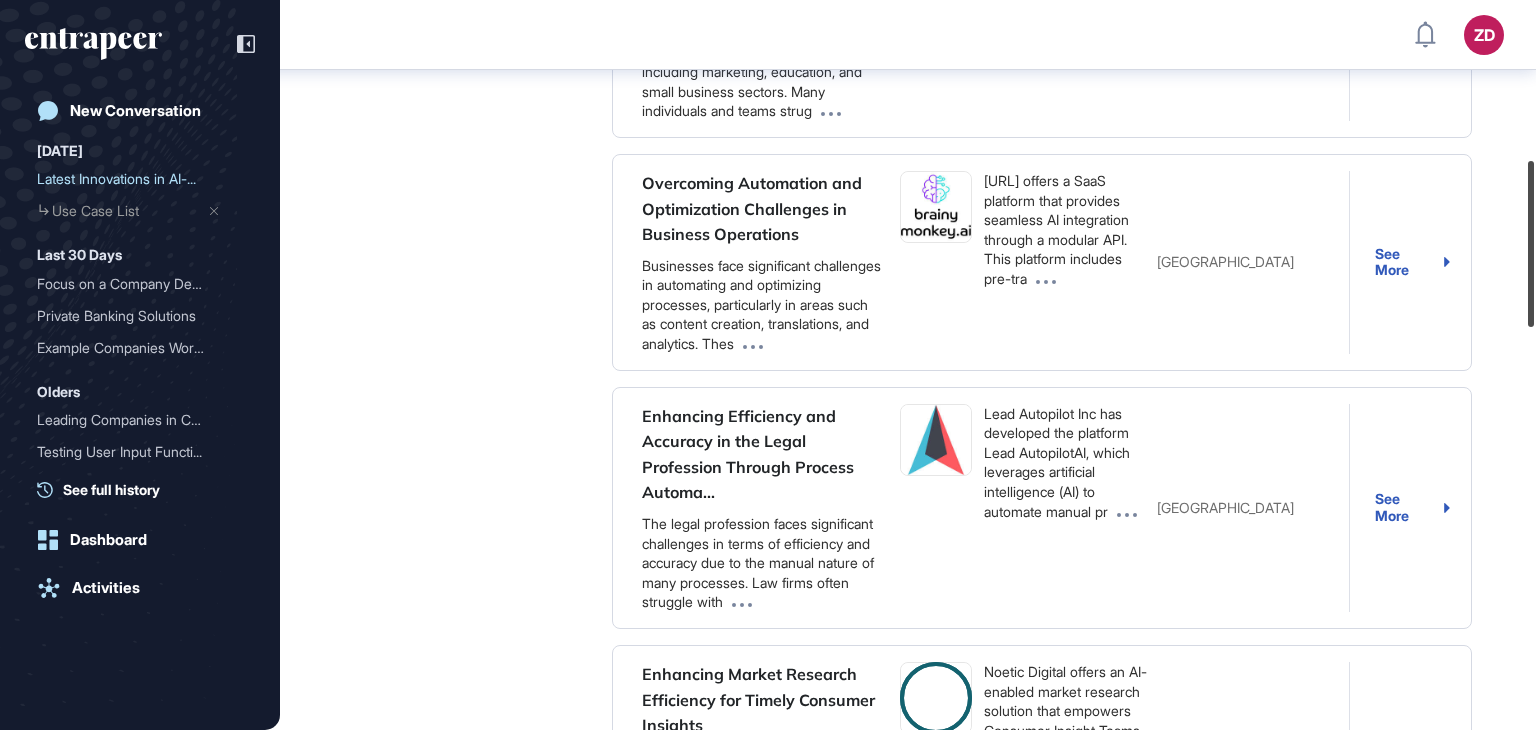 scroll, scrollTop: 706, scrollLeft: 0, axis: vertical 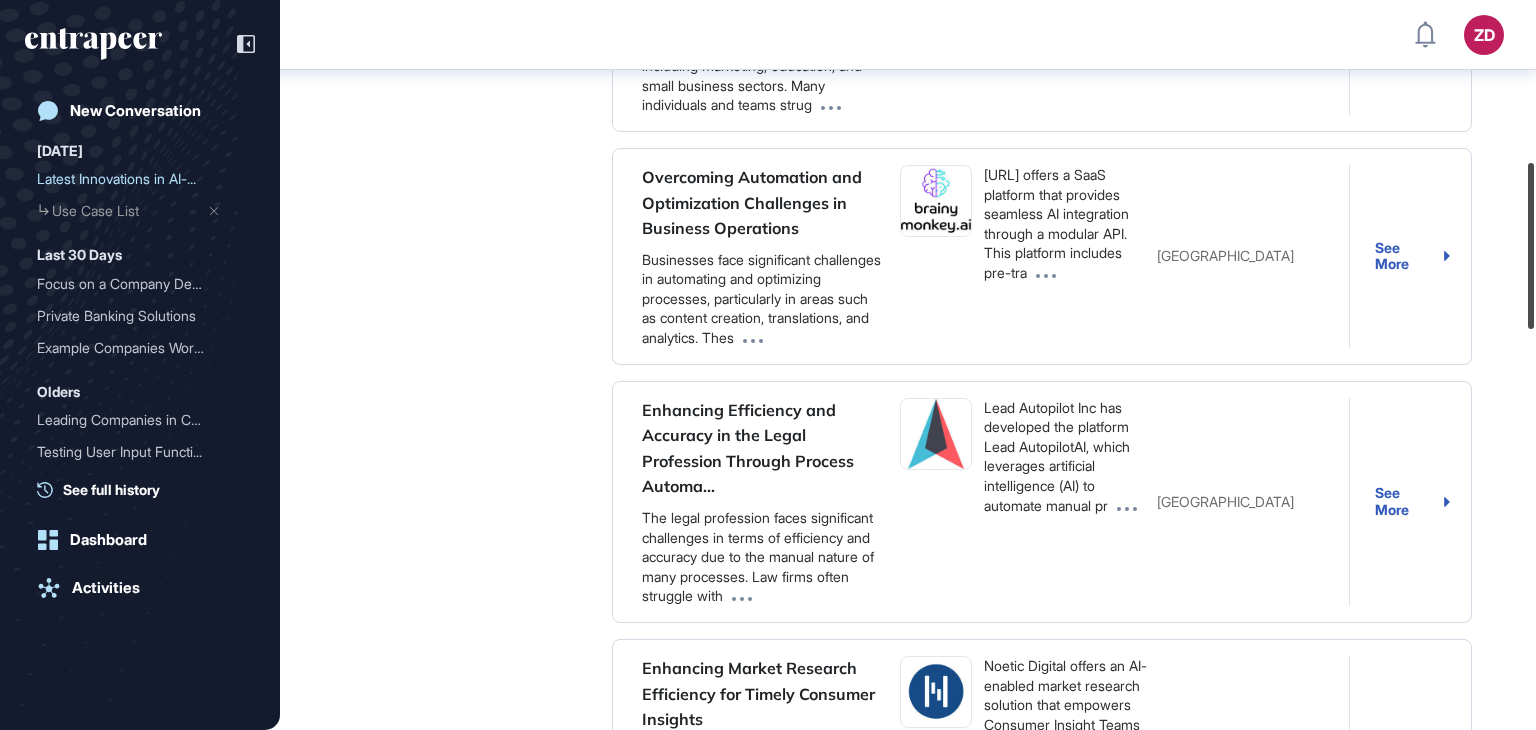 drag, startPoint x: 1535, startPoint y: 137, endPoint x: 1535, endPoint y: 298, distance: 161 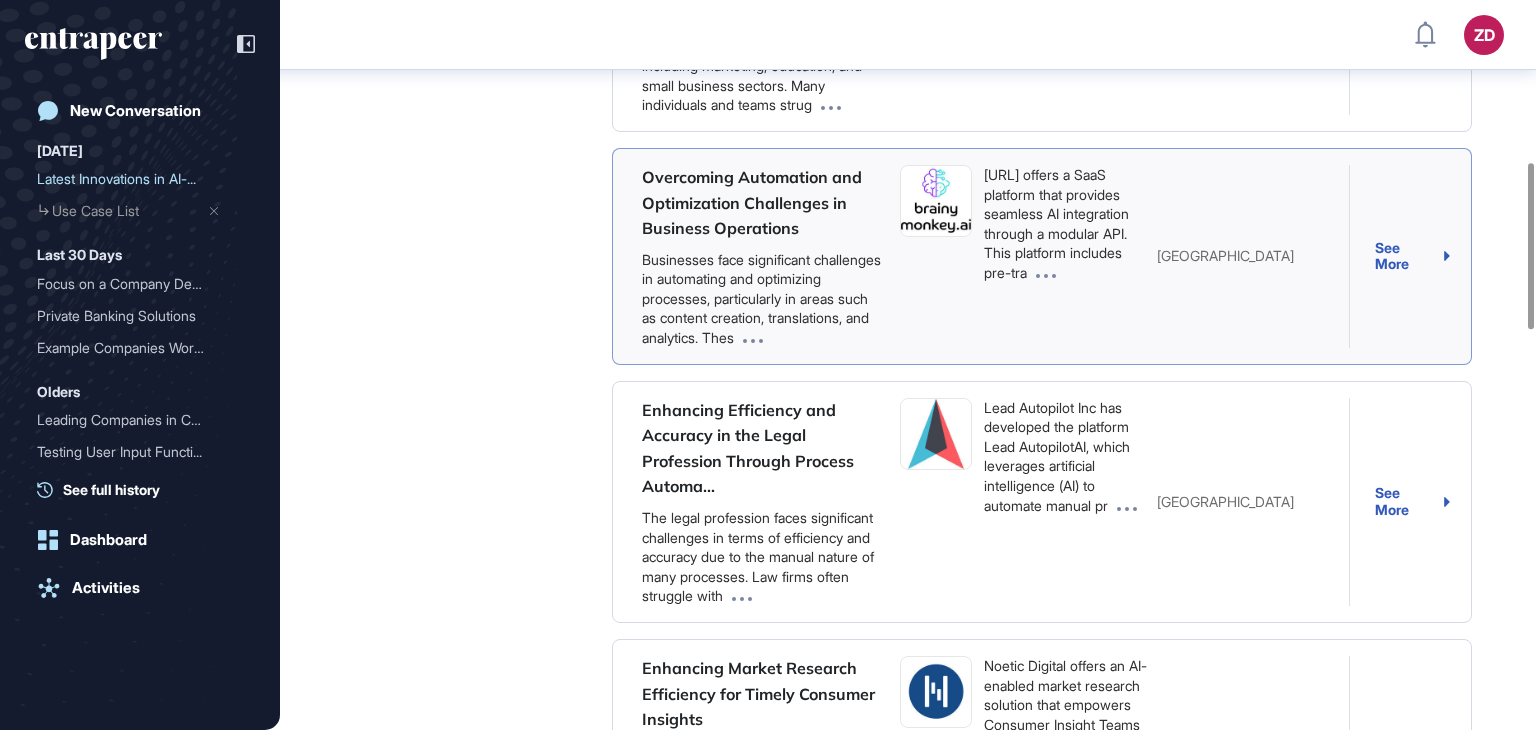 click 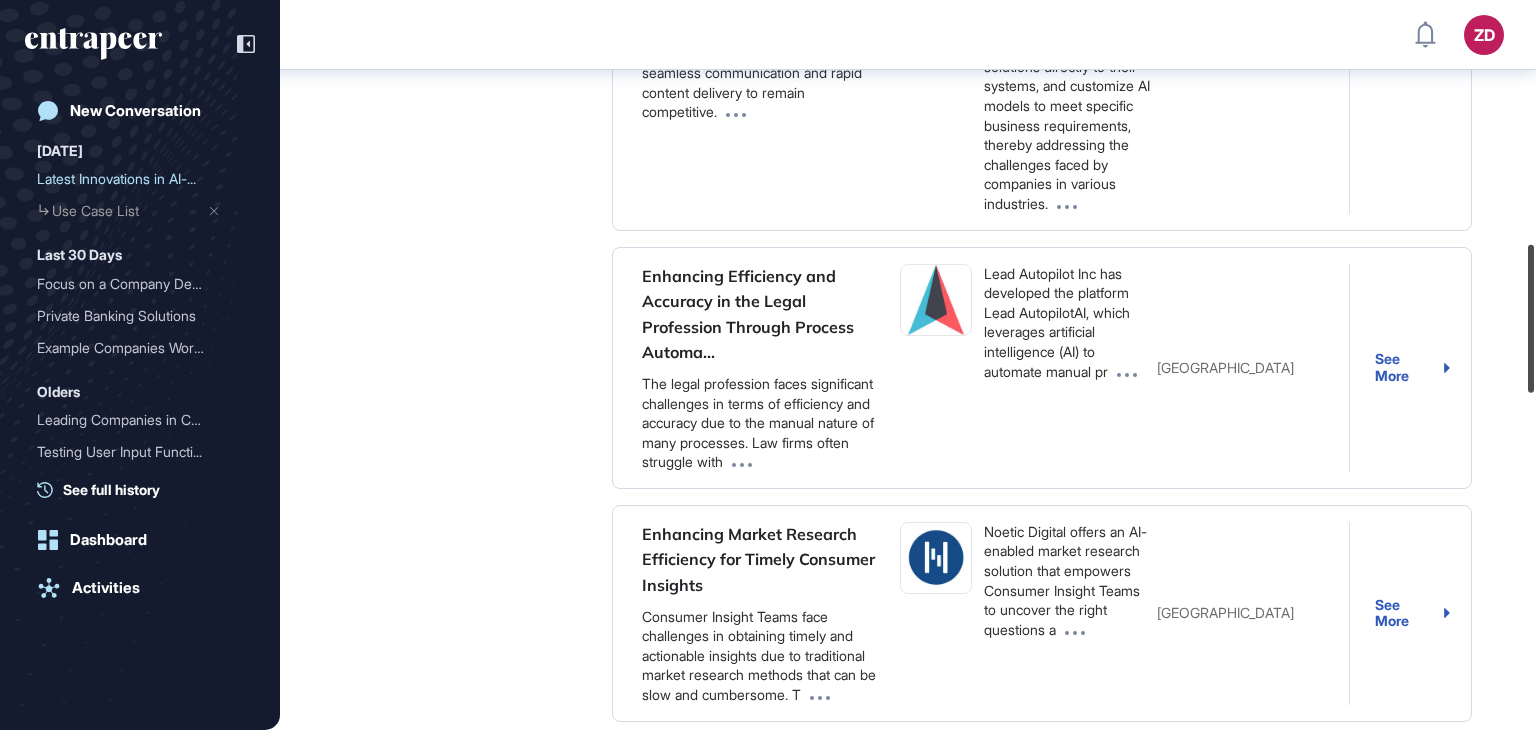scroll, scrollTop: 1211, scrollLeft: 0, axis: vertical 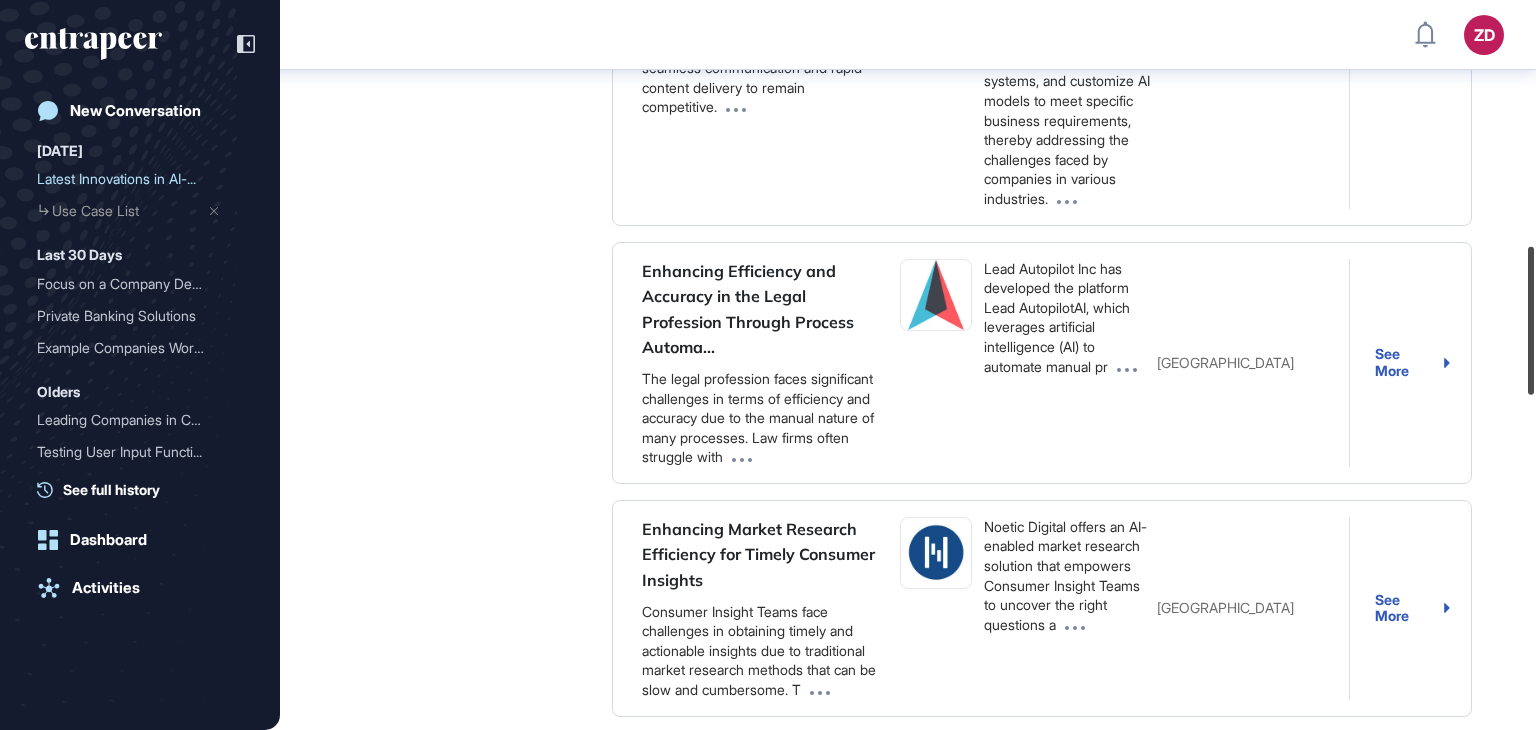 drag, startPoint x: 1535, startPoint y: 256, endPoint x: 1535, endPoint y: 358, distance: 102 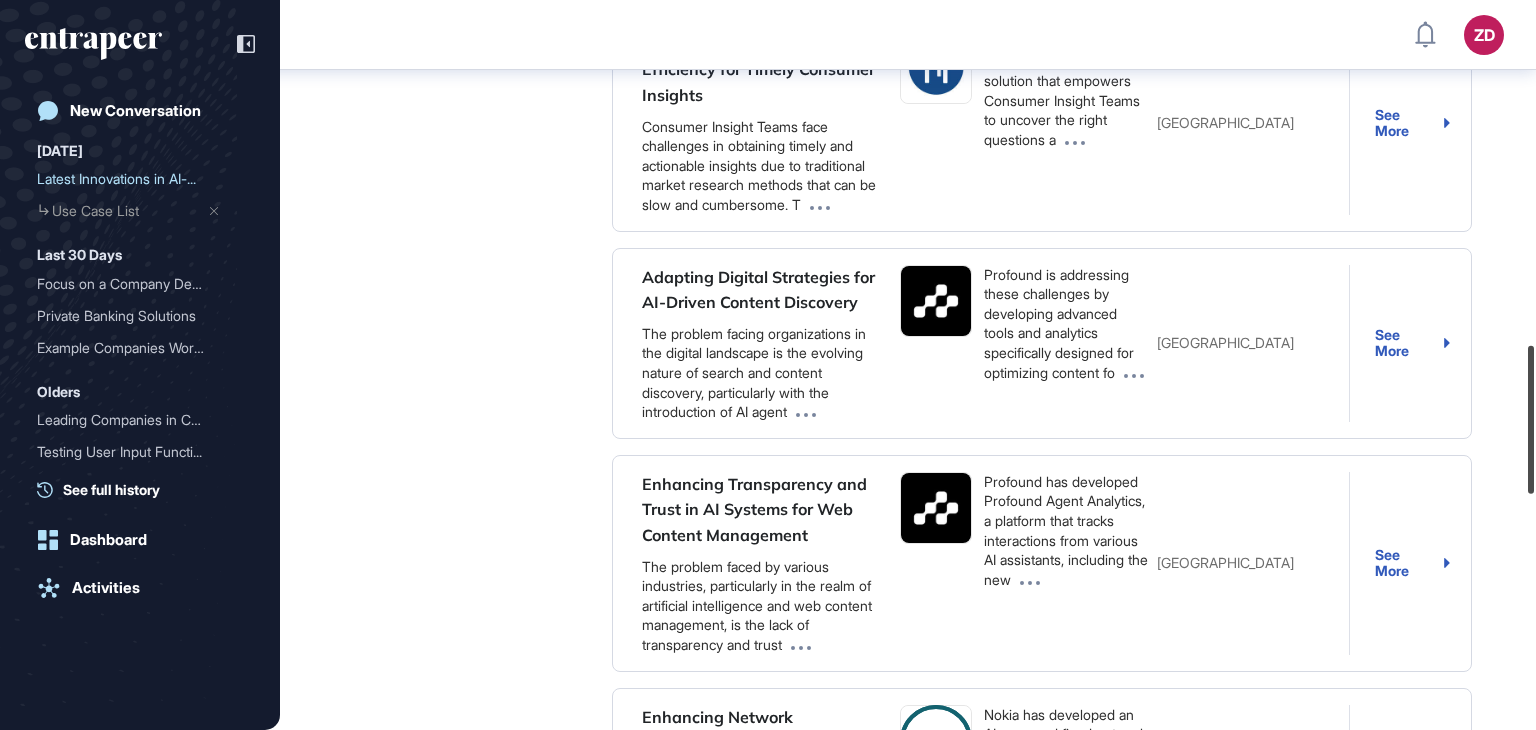scroll, scrollTop: 1700, scrollLeft: 0, axis: vertical 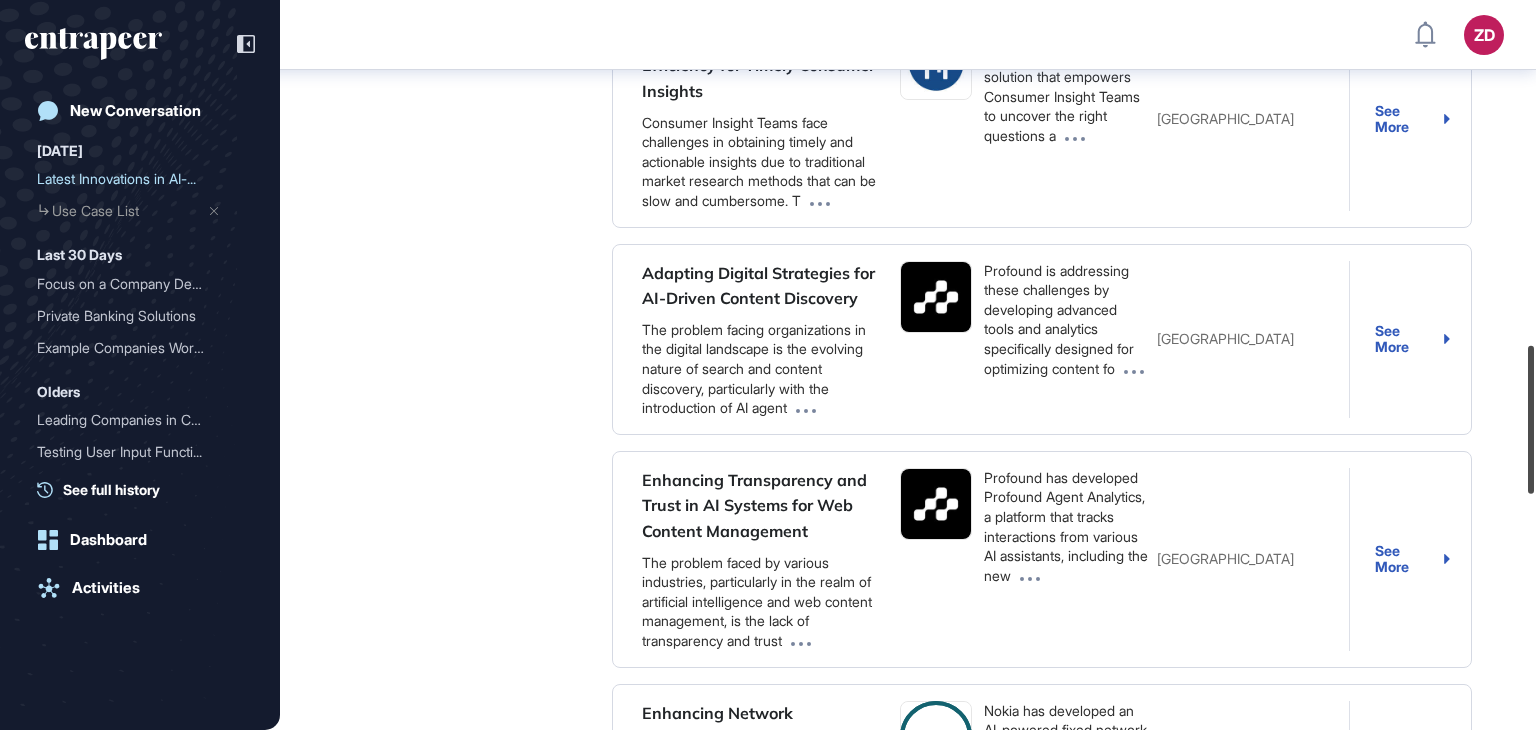 drag, startPoint x: 1535, startPoint y: 358, endPoint x: 1535, endPoint y: 457, distance: 99 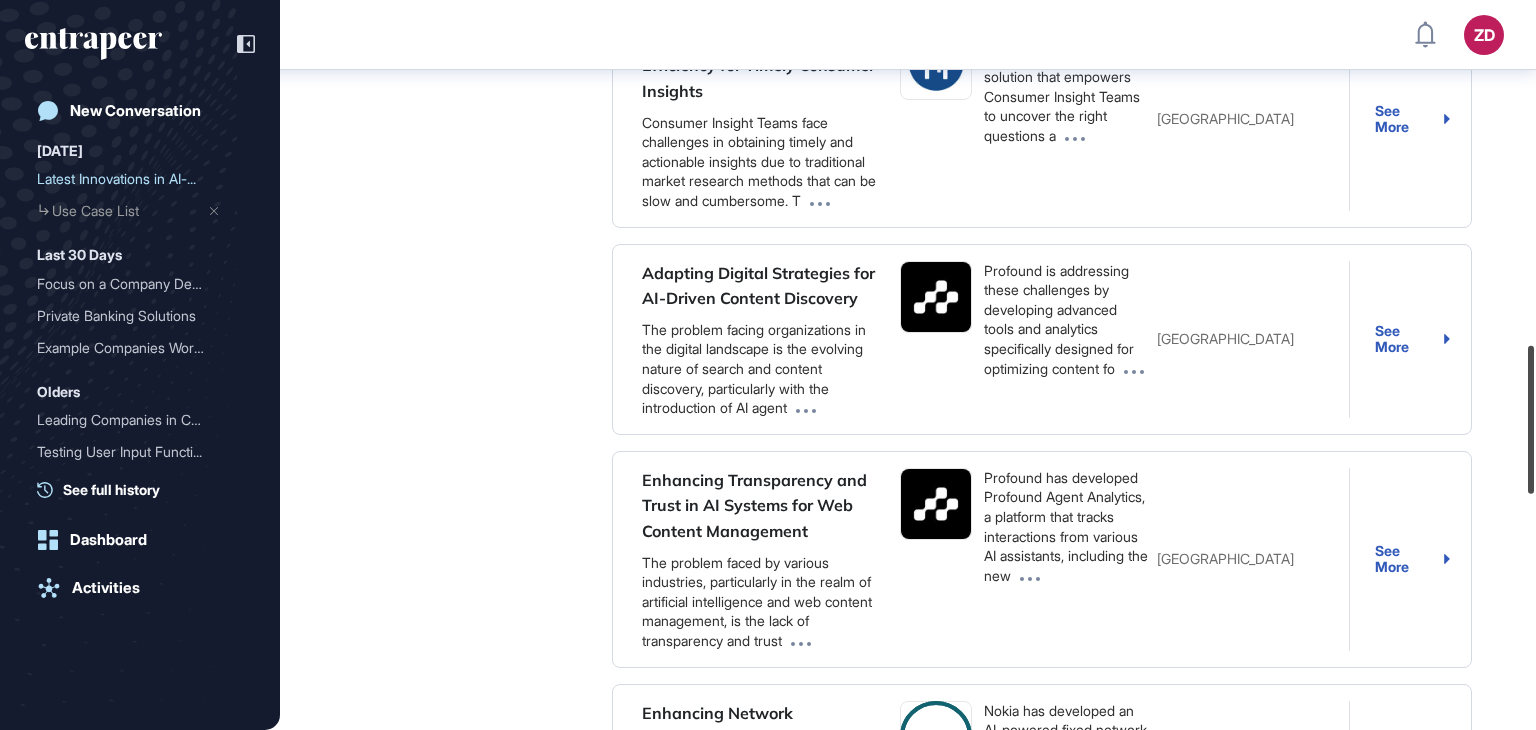 click at bounding box center (1531, 420) 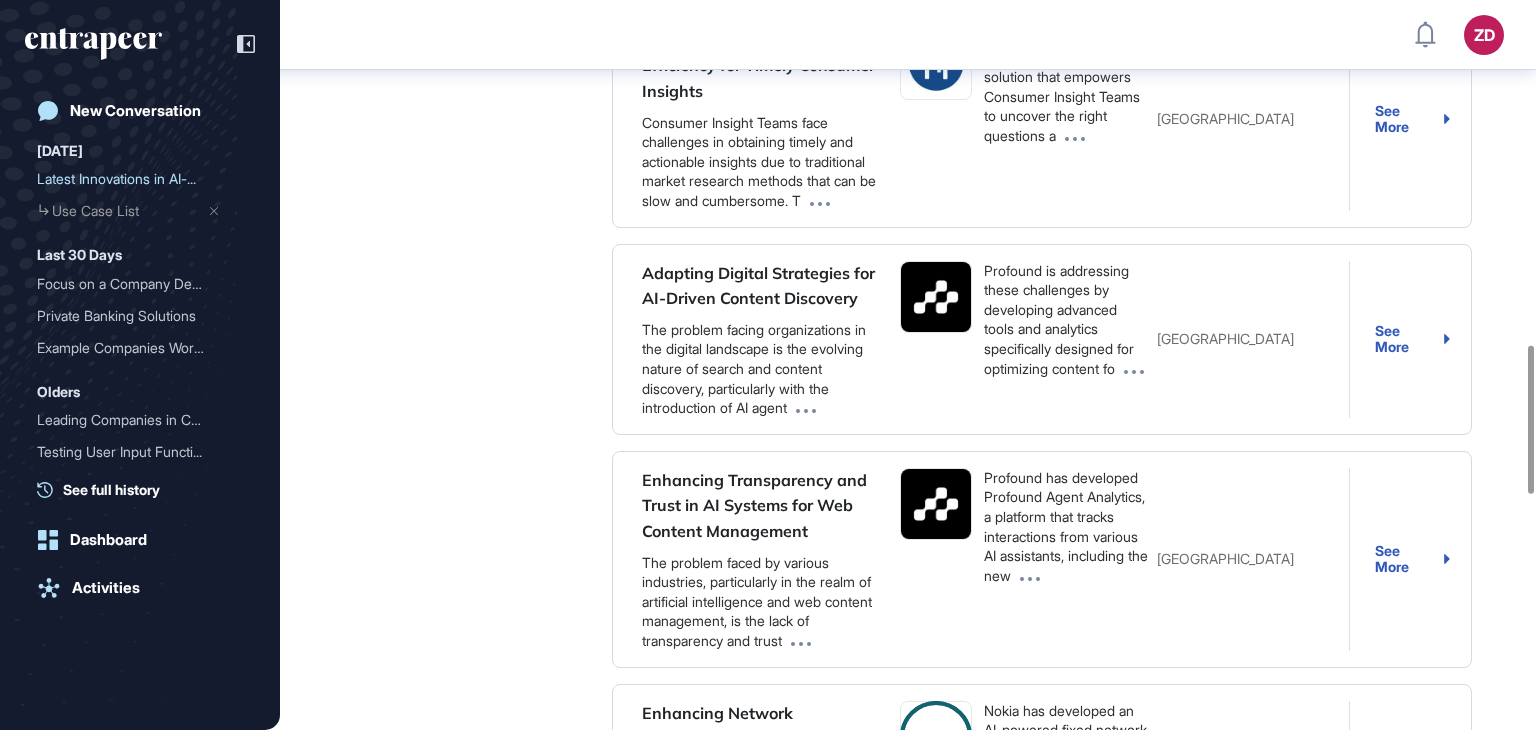 click on "Peer Engagement Manager [DATE] 10:27 We have listed 10 use cases. Use Cases Search Filter Sort By: Best Match Problem Solution Location Enhancing Consumer Insight for Strategic Business Innovation The challenge faced by industries such as consumer goods and retail is the difficulty in understanding consumer behaviors, preferences, and trends. This lack of AnswerRocket addresses this problem by leveraging AI analytics to transform consumer analysis. Their platform provides users with  United States See More Streamlining Content Creation to Overcome Challenges and Boost Productivity Content creation is a significant challenge for various industries, including marketing, education, and small business sectors. Many individuals and teams strug JustAIContent offers an AI-powered writing tool that generates high-quality content for various applications, including blogs, art - See More Overcoming Automation and Optimization Challenges in Business Operations [GEOGRAPHIC_DATA] See More [GEOGRAPHIC_DATA] See More [GEOGRAPHIC_DATA]" at bounding box center [908, 35] 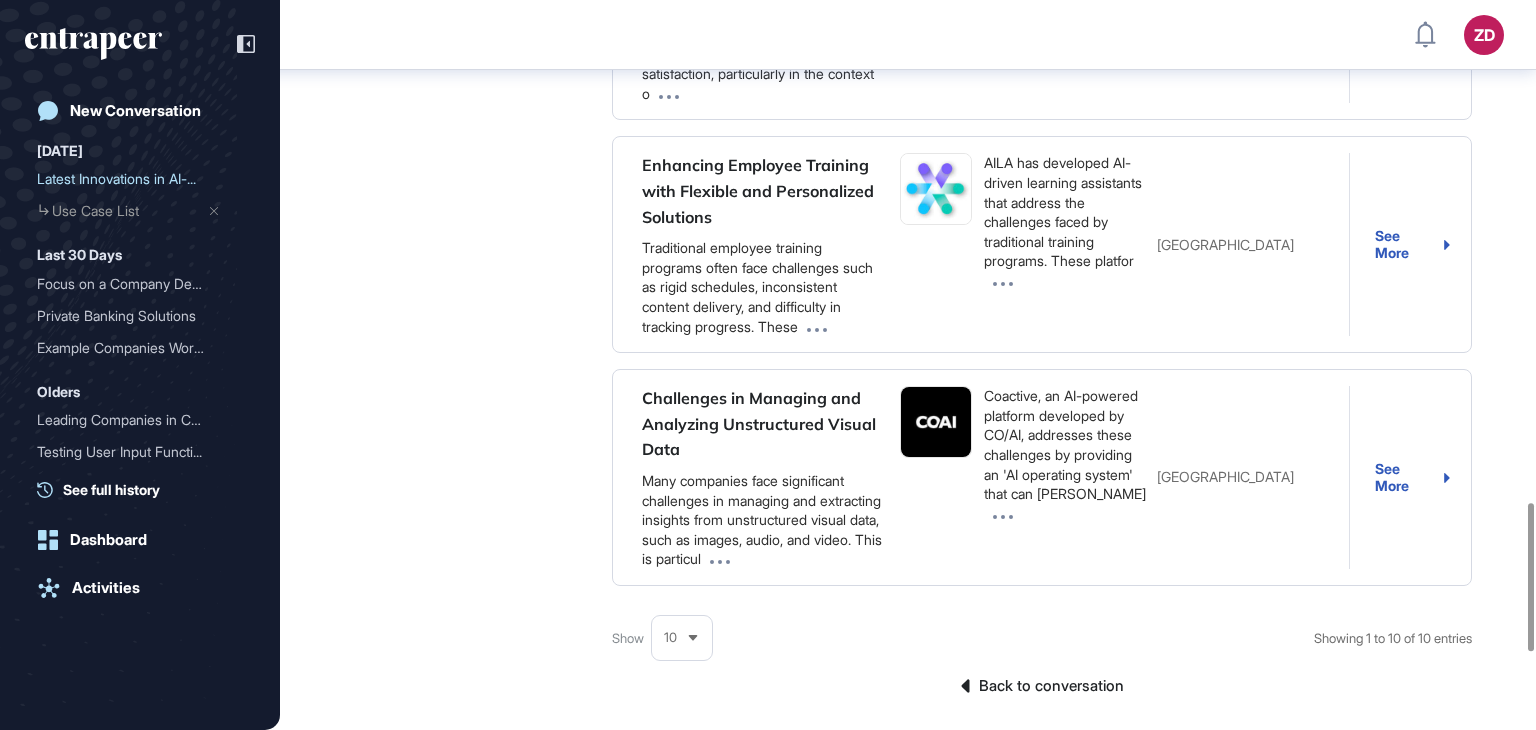 scroll, scrollTop: 2580, scrollLeft: 0, axis: vertical 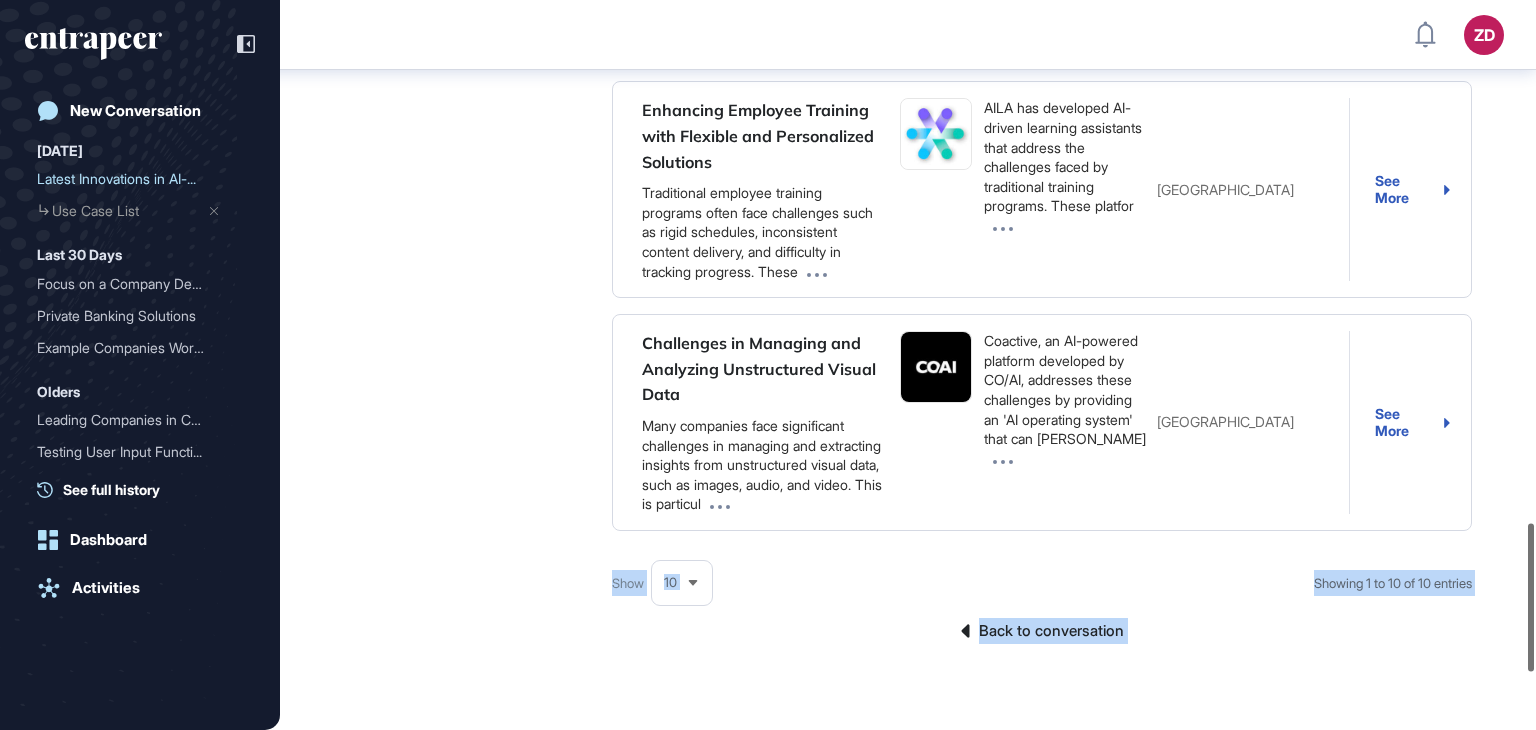 click on "ZD Dashboard Profile My Content Request More Data New Conversation [DATE] Latest Innovations in AI-... Use Case List Last 30 Days Focus on a Company Develo... Use Case List Private Banking Solutions Use Case List Example Companies Working... Use Case List Olders Leading Companies in Chat... Use Case List Testing User Input Functi... Use Case List User Testing Inquiry Use Case List User Test Query Use Case List Test Query Submission Use Case List Impact of Behavioral Econ... Use Case List See full history Dashboard Activities ZD [PERSON_NAME] [DATE] 10:27 What are the latest innovations in AI-driven news analysis? Peer Engagement Manager [DATE] 10:27 We have listed 10 use cases. Use Cases Search Filter Sort By: Best Match Problem Solution Location Enhancing Consumer Insight for Strategic Business Innovation The challenge faced by industries such as consumer goods and retail is the difficulty in understanding consumer behaviors, preferences, and trends. This lack of [GEOGRAPHIC_DATA] See More - 10" at bounding box center (768, 365) 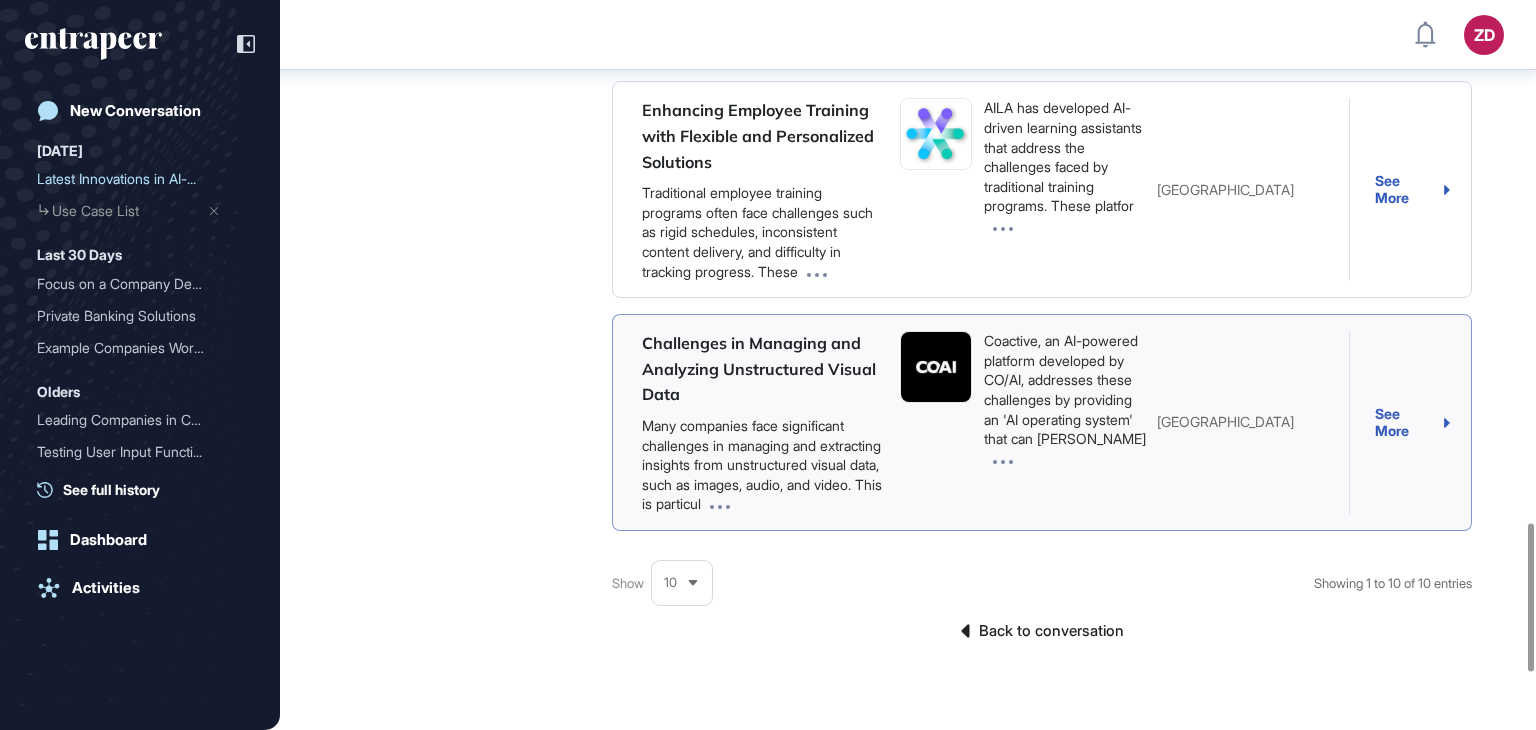 click at bounding box center (720, 503) 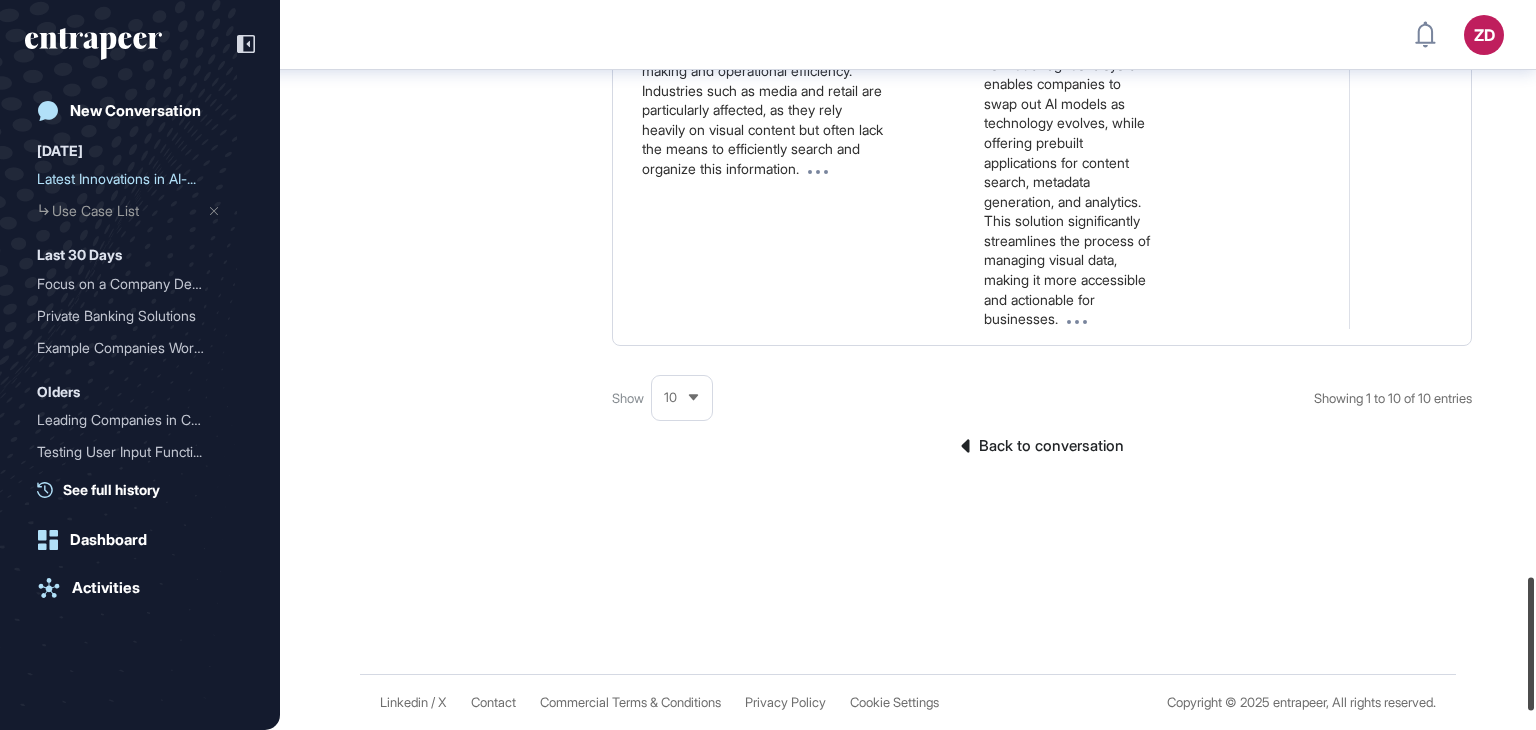 scroll, scrollTop: 3150, scrollLeft: 0, axis: vertical 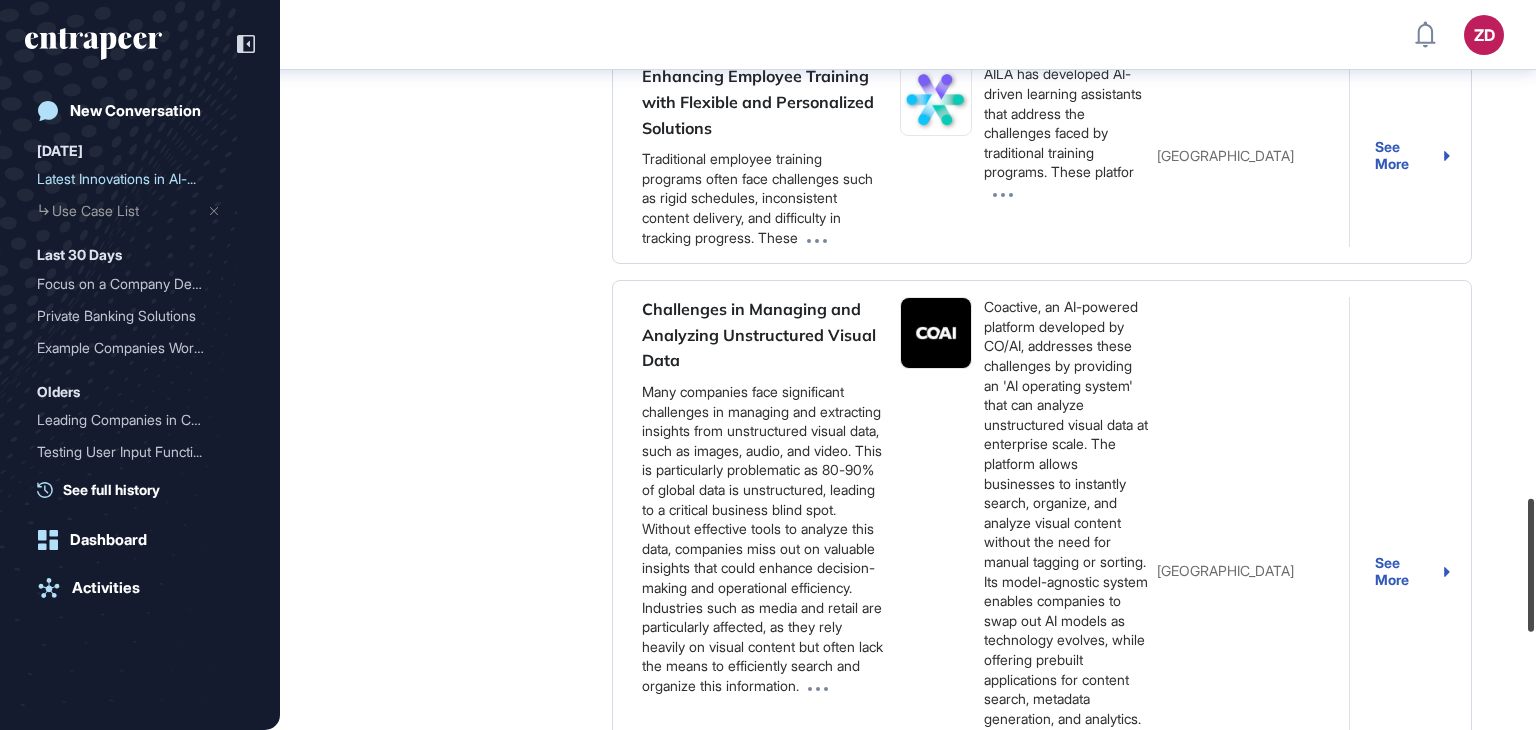 drag, startPoint x: 1535, startPoint y: 627, endPoint x: 1534, endPoint y: 528, distance: 99.00505 